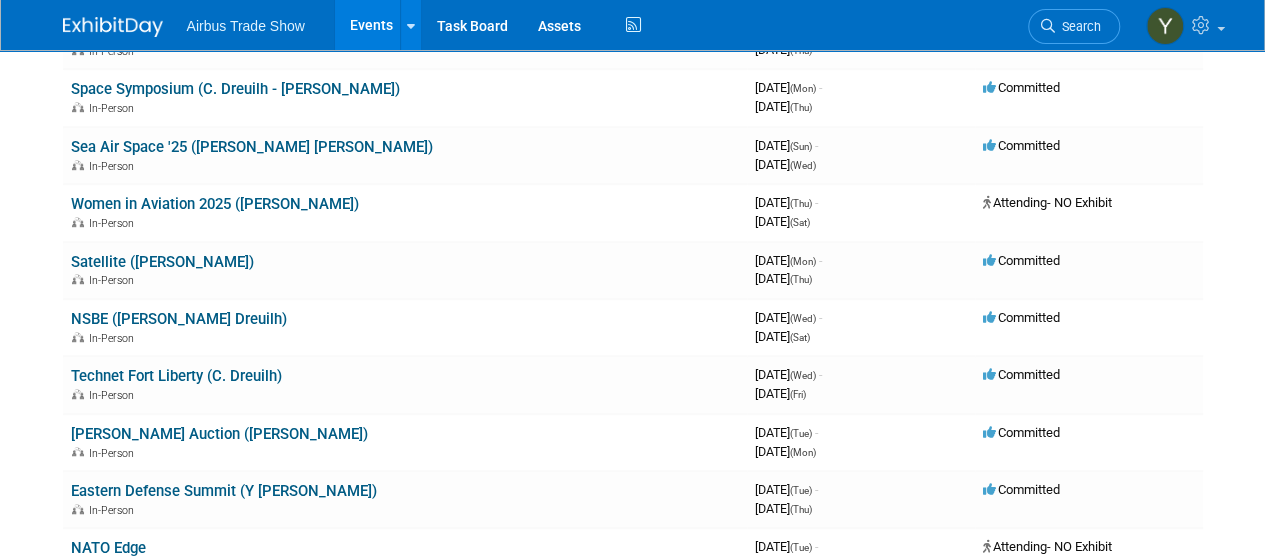 scroll, scrollTop: 549, scrollLeft: 0, axis: vertical 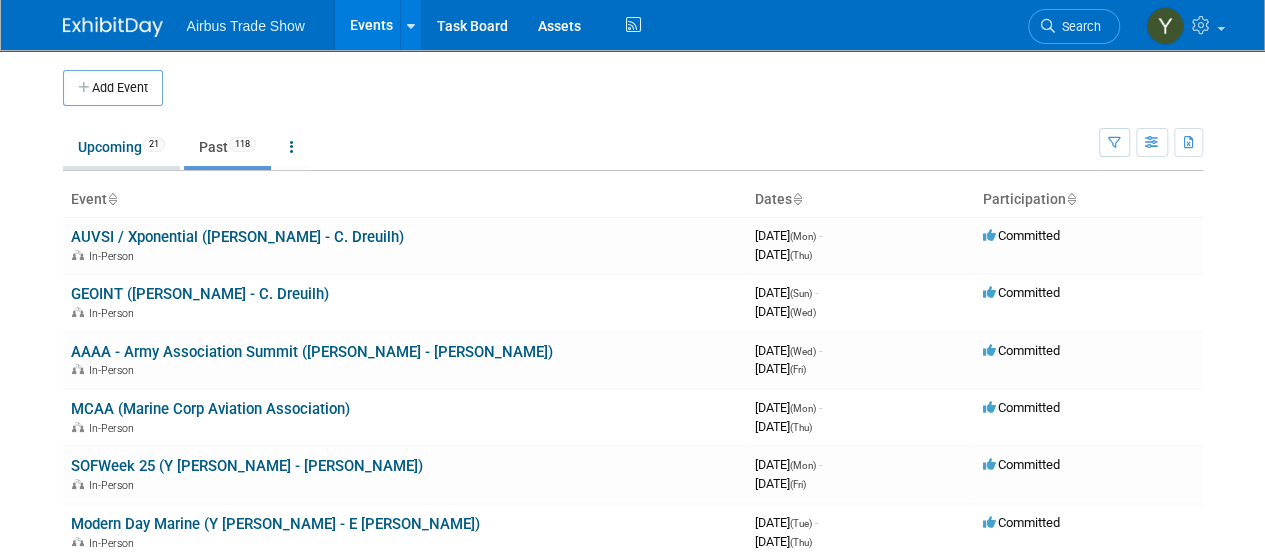 click on "Upcoming
21" at bounding box center [121, 147] 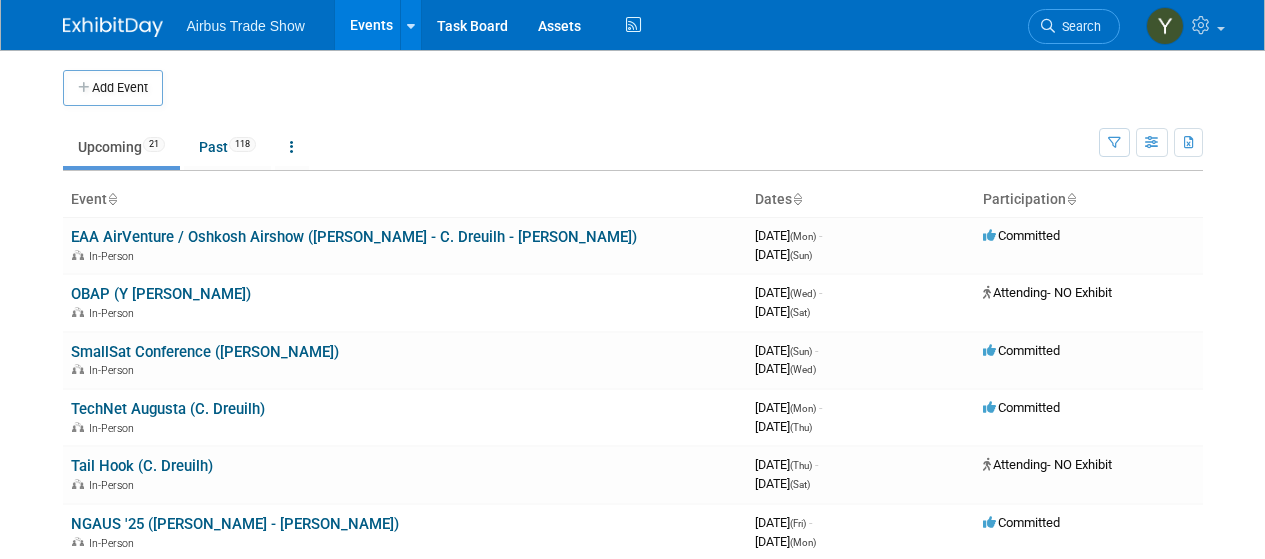 scroll, scrollTop: 0, scrollLeft: 0, axis: both 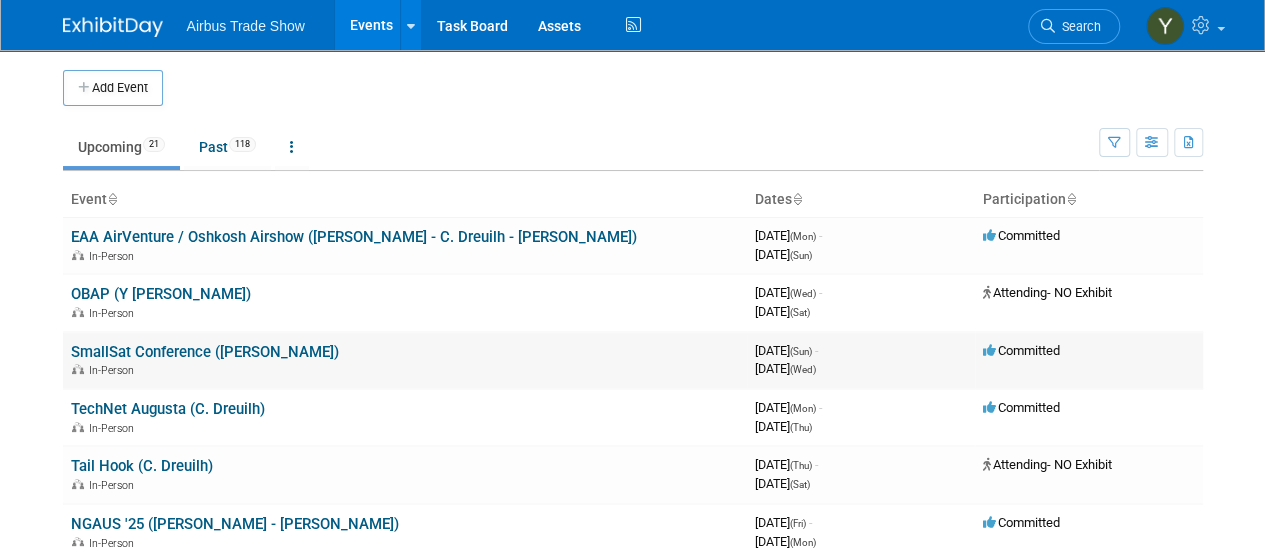 click on "SmallSat Conference ([PERSON_NAME])" at bounding box center (205, 352) 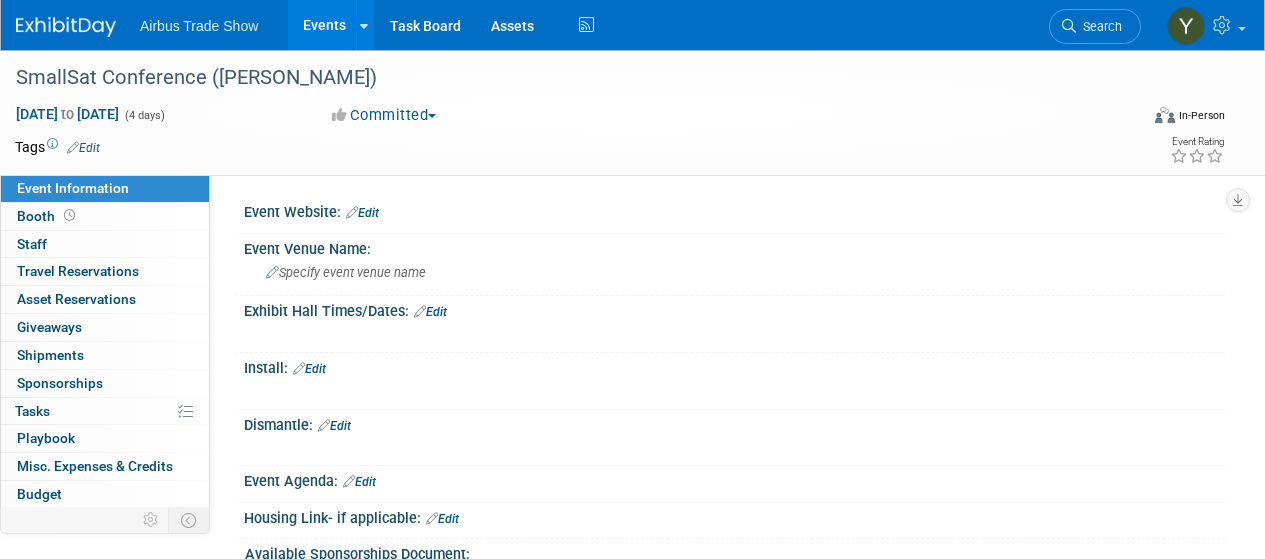 scroll, scrollTop: 0, scrollLeft: 0, axis: both 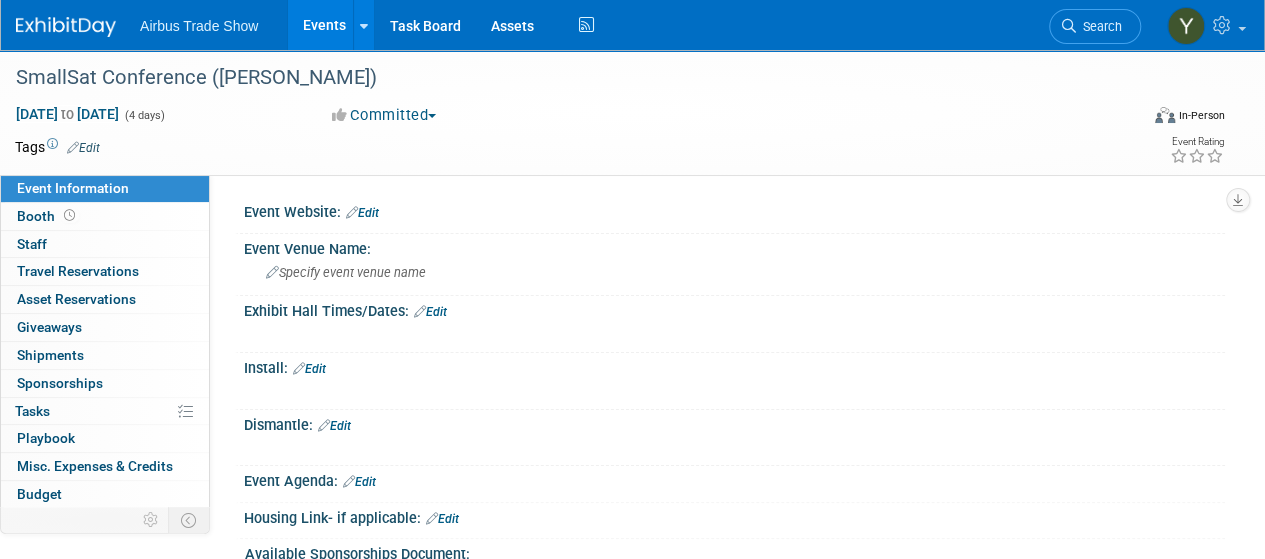 click on "Tags
Edit
Event Rating" at bounding box center [620, 151] 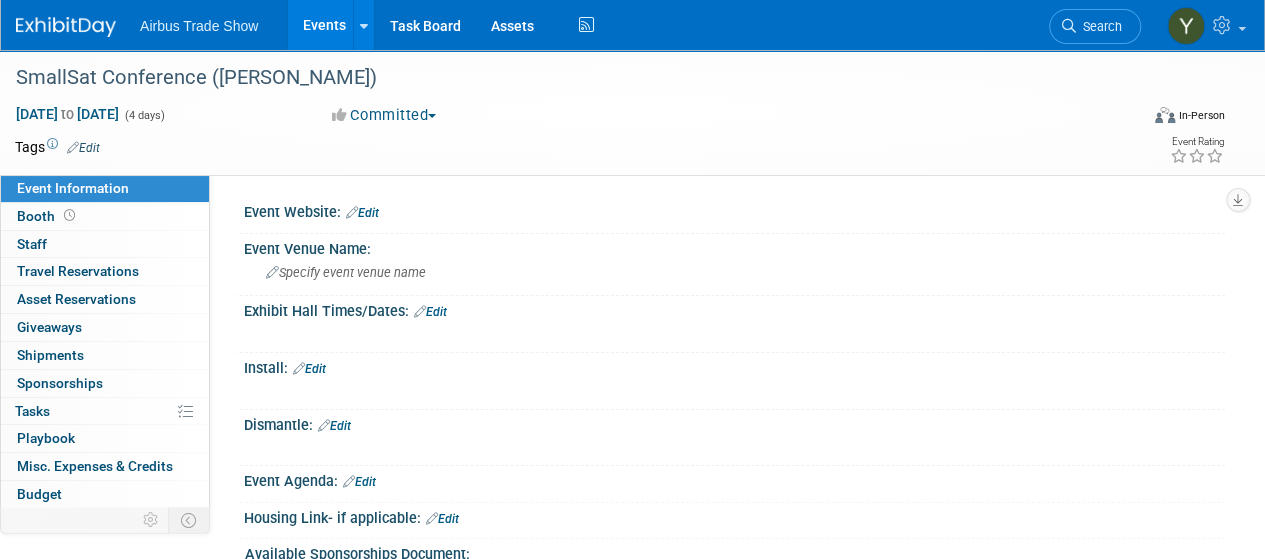 click on "Events" at bounding box center [324, 25] 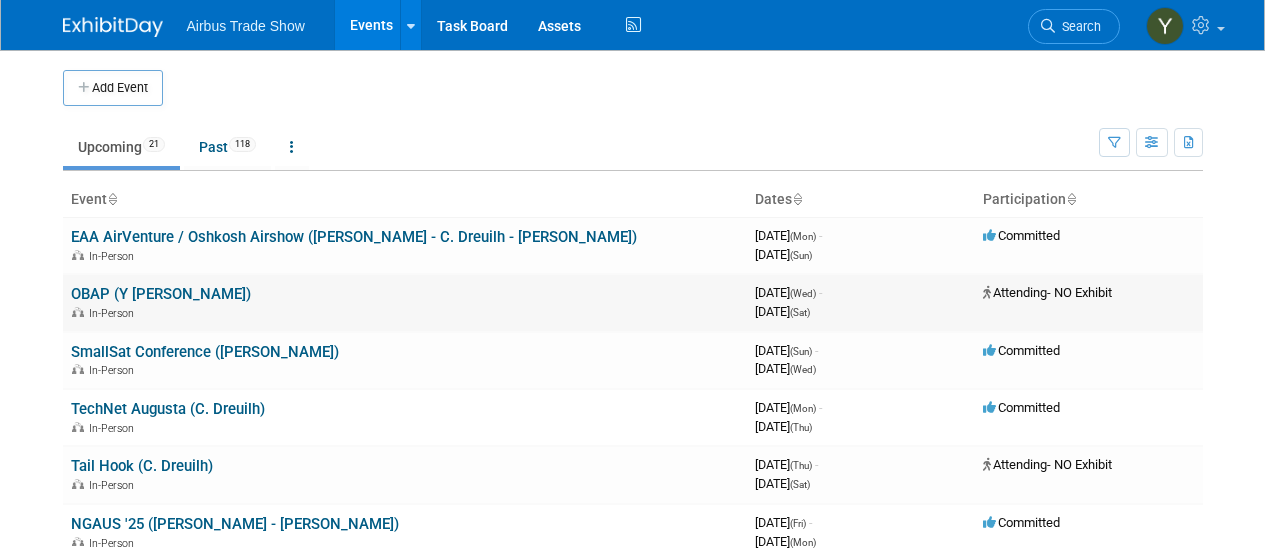 scroll, scrollTop: 0, scrollLeft: 0, axis: both 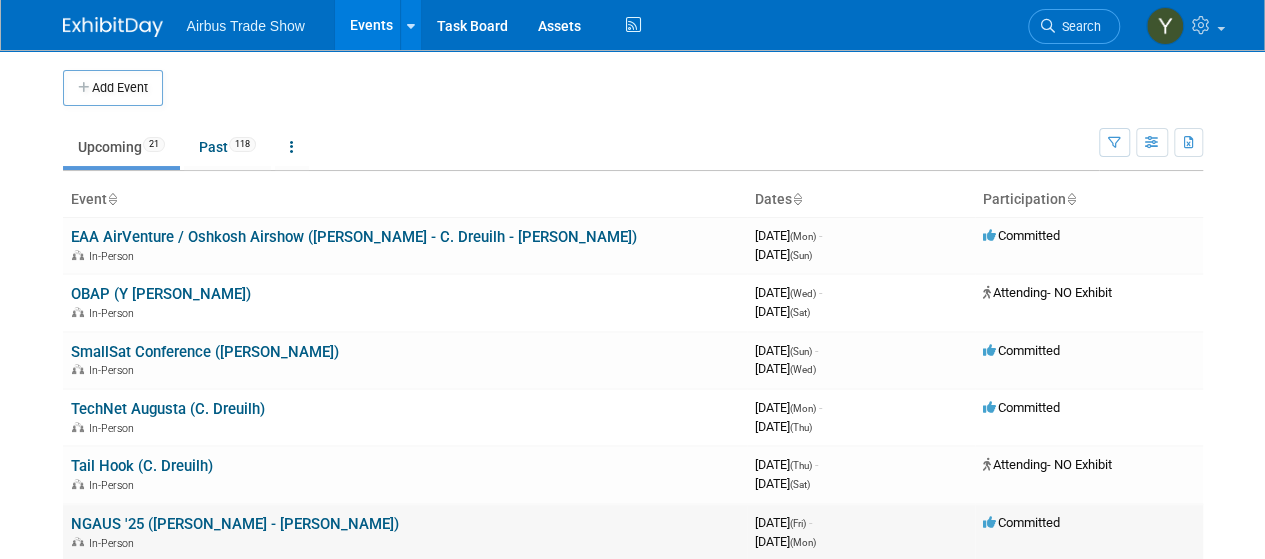 click on "NGAUS '25 ([PERSON_NAME] - [PERSON_NAME])" at bounding box center (235, 524) 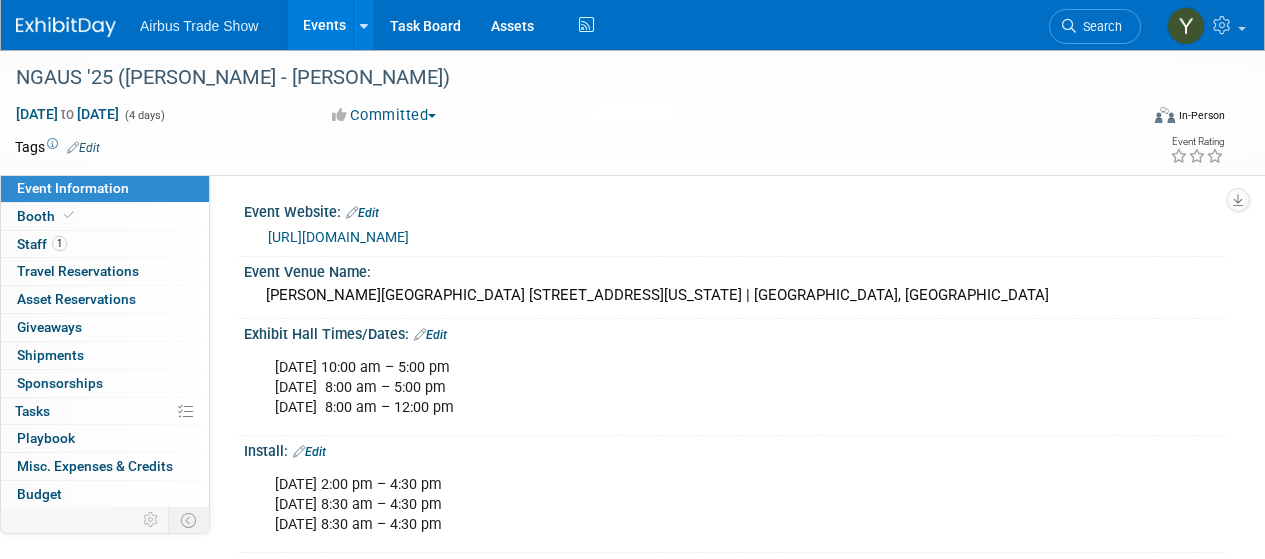 scroll, scrollTop: 0, scrollLeft: 0, axis: both 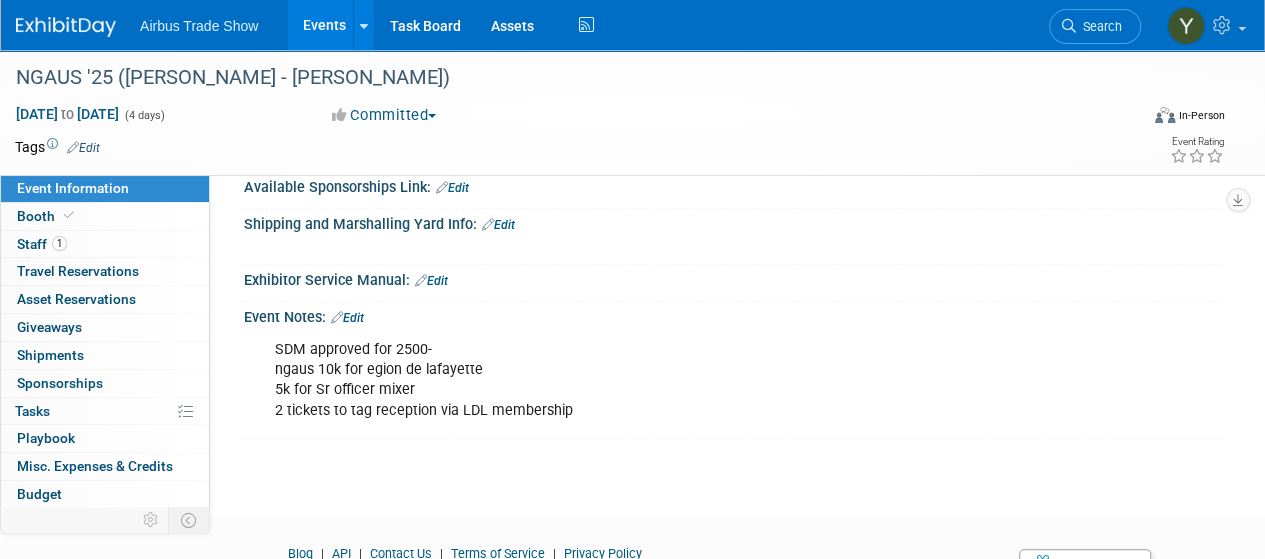 click on "Edit" at bounding box center [347, 318] 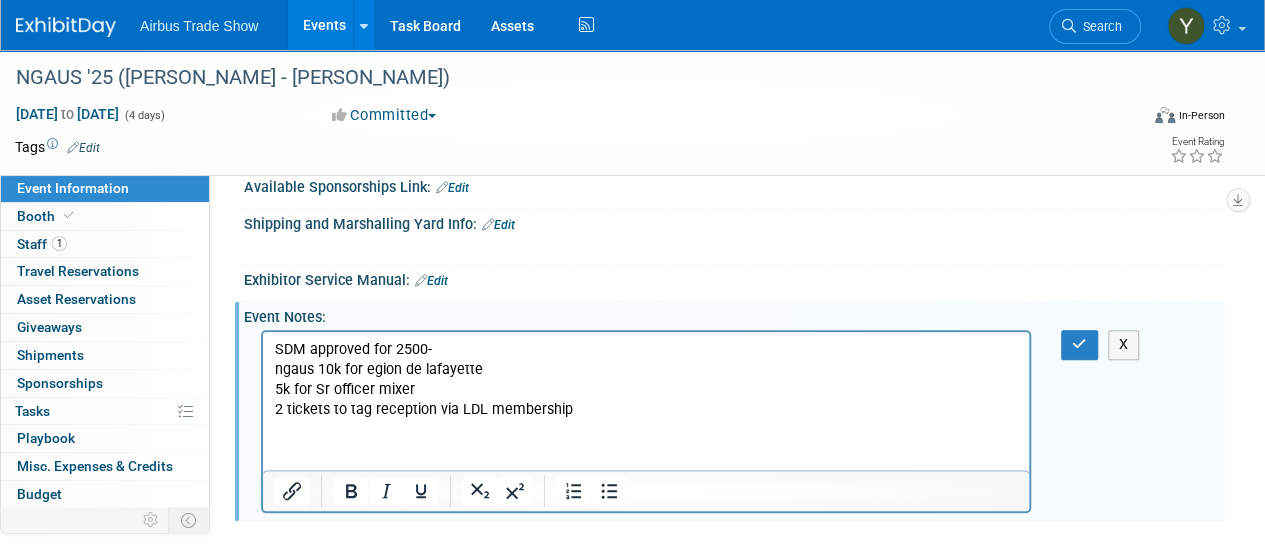 scroll, scrollTop: 0, scrollLeft: 0, axis: both 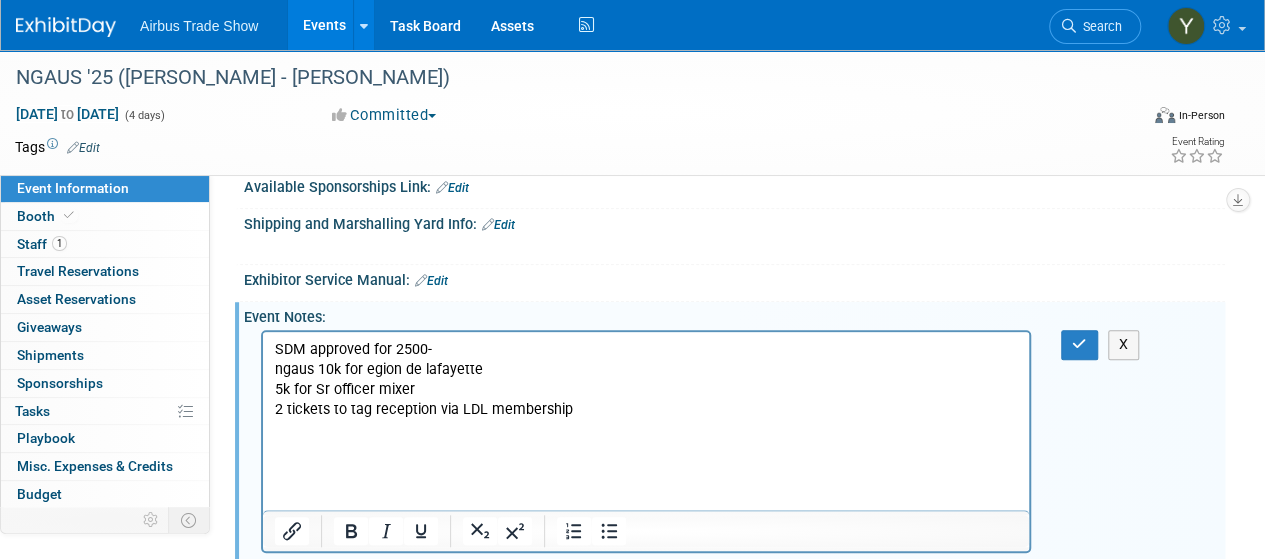click at bounding box center (646, 450) 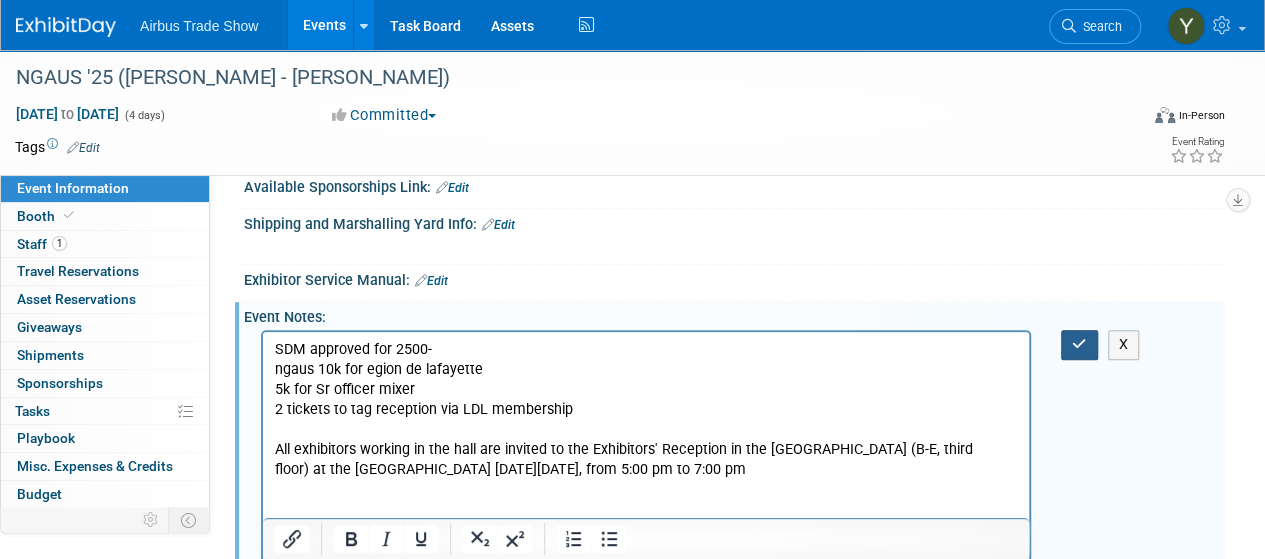 click at bounding box center [1079, 344] 